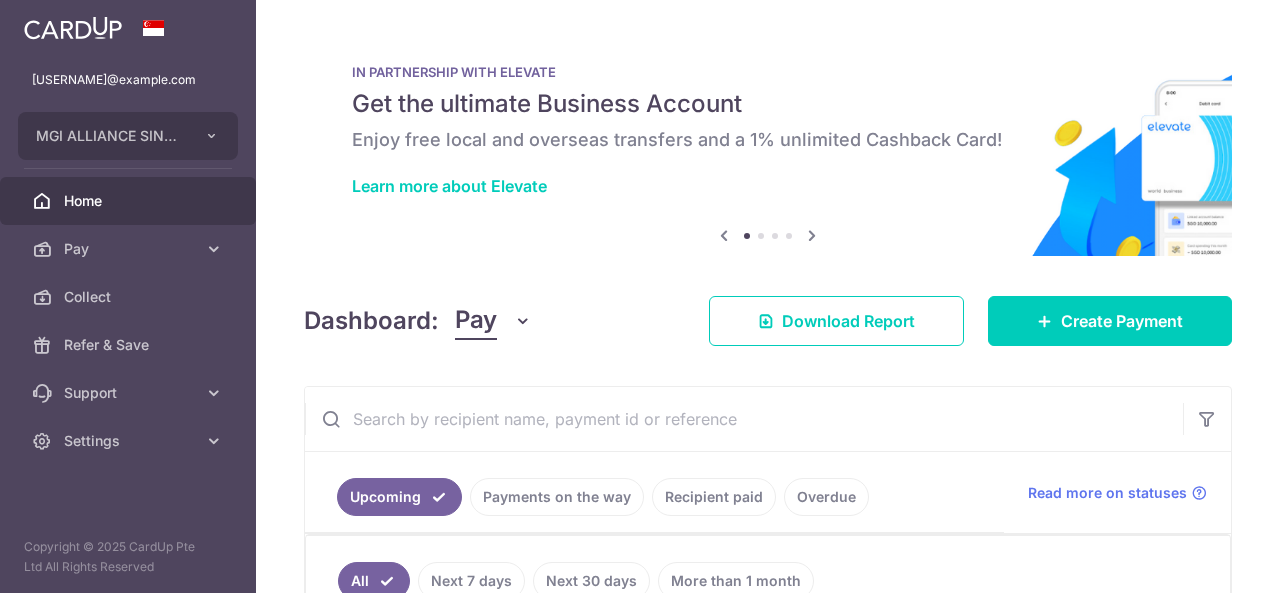 scroll, scrollTop: 0, scrollLeft: 0, axis: both 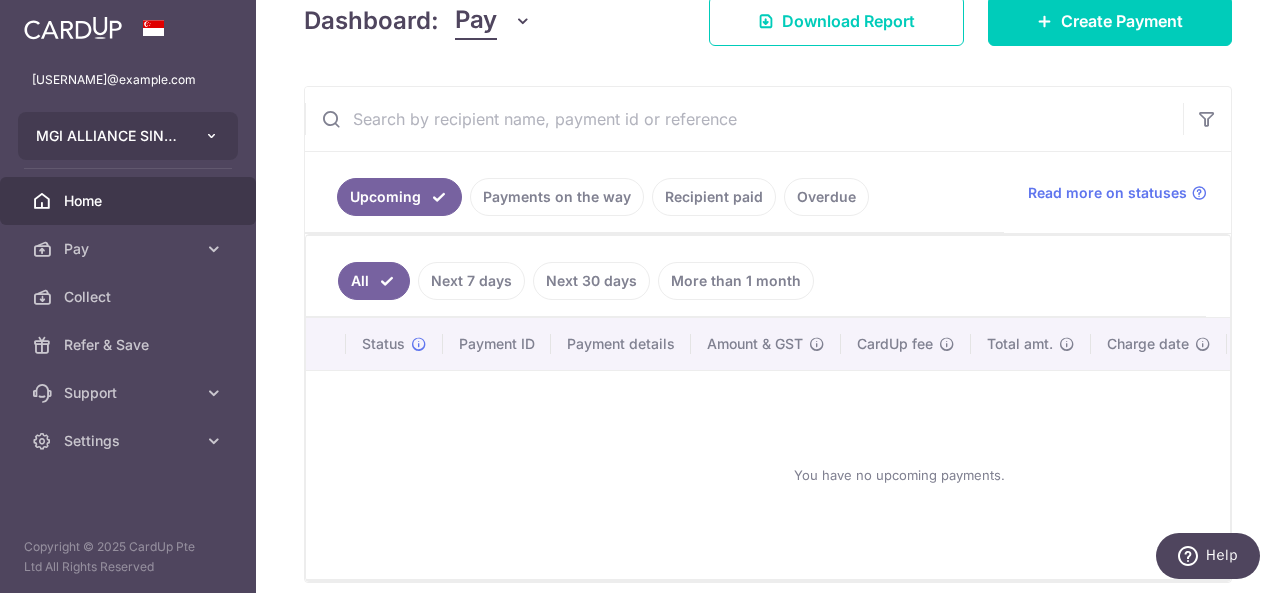 click on "MGI ALLIANCE SINGAPORE PAC" at bounding box center [128, 136] 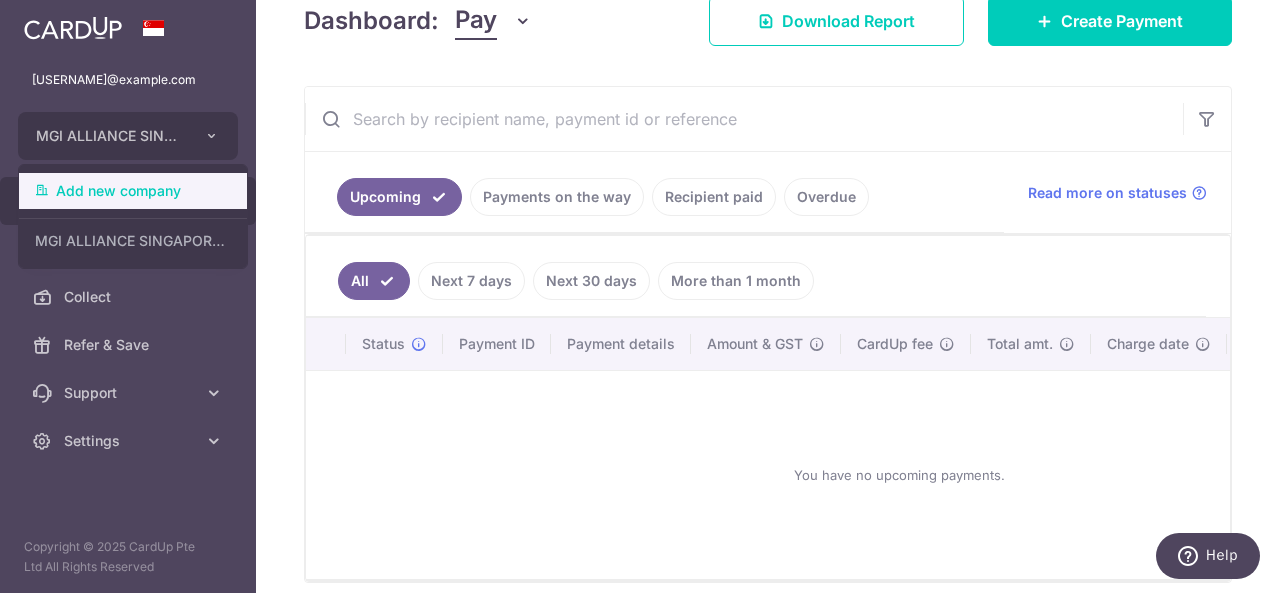 click on "Add new company" at bounding box center [133, 191] 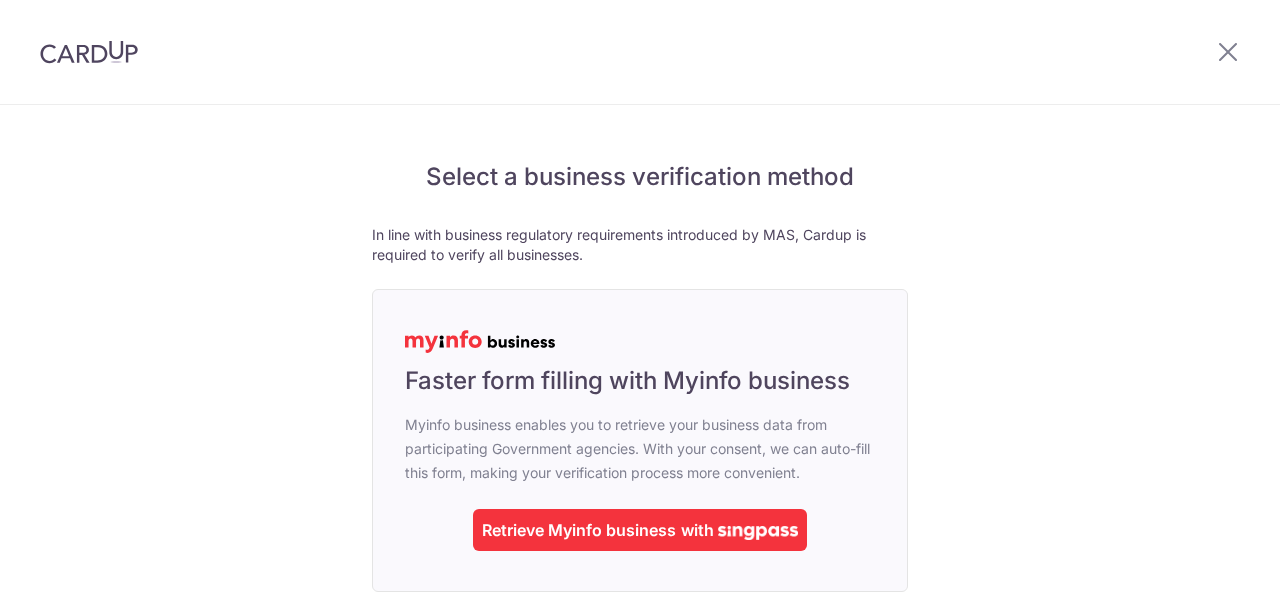 scroll, scrollTop: 0, scrollLeft: 0, axis: both 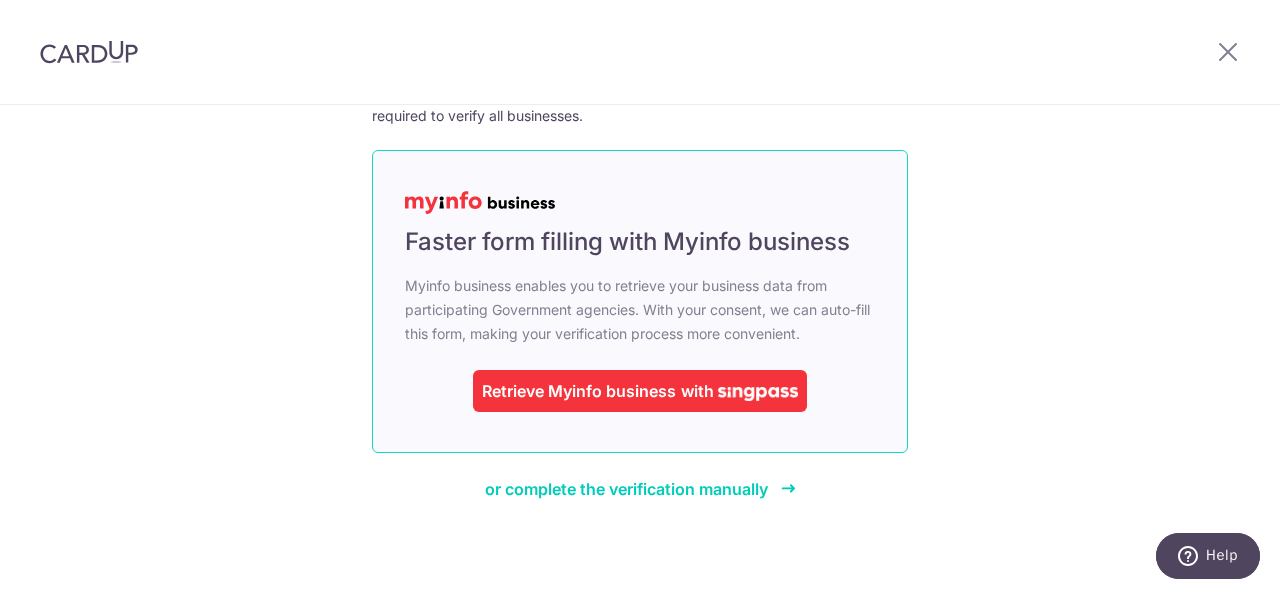 click on "Retrieve Myinfo business" at bounding box center [579, 391] 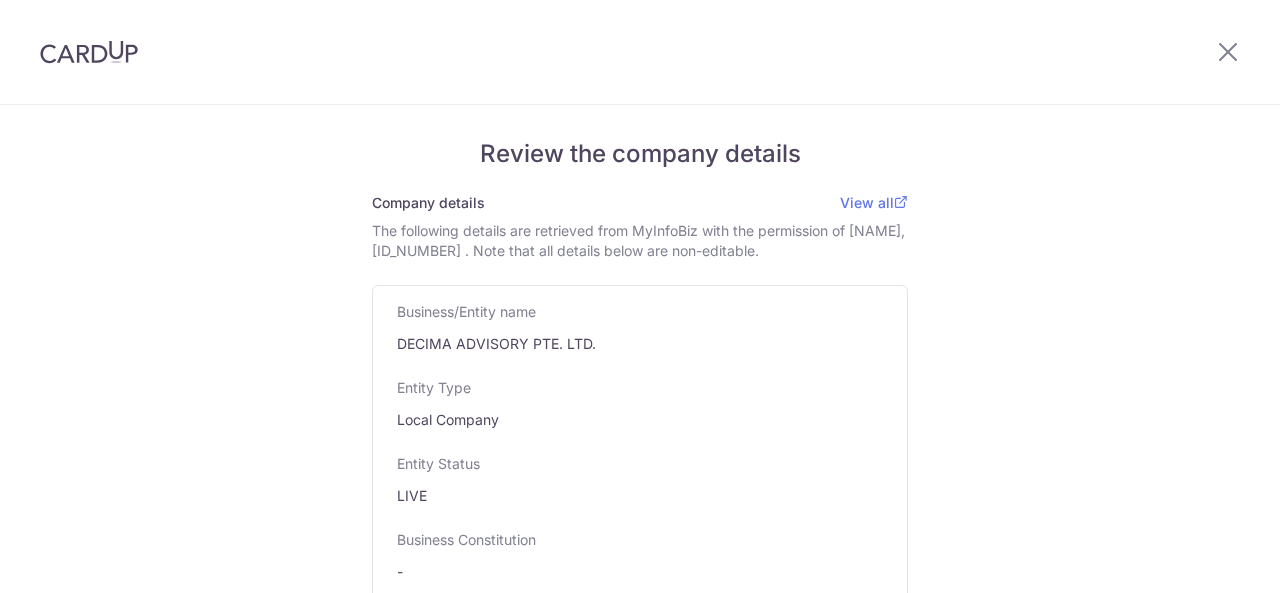 scroll, scrollTop: 0, scrollLeft: 0, axis: both 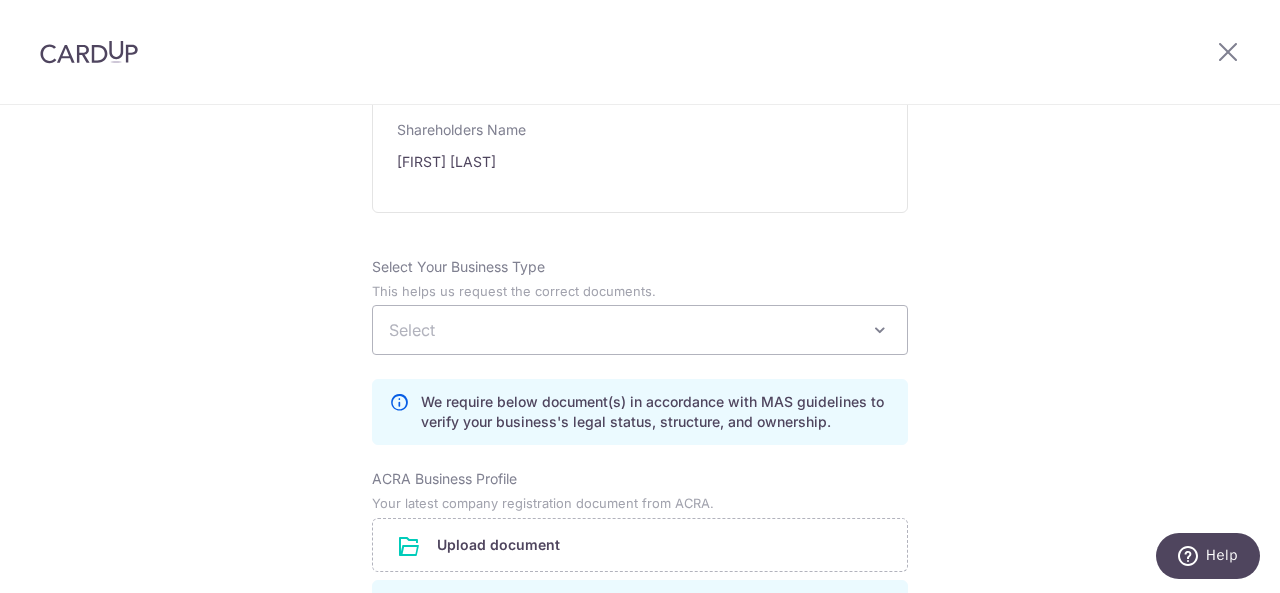click on "Select" at bounding box center (640, 330) 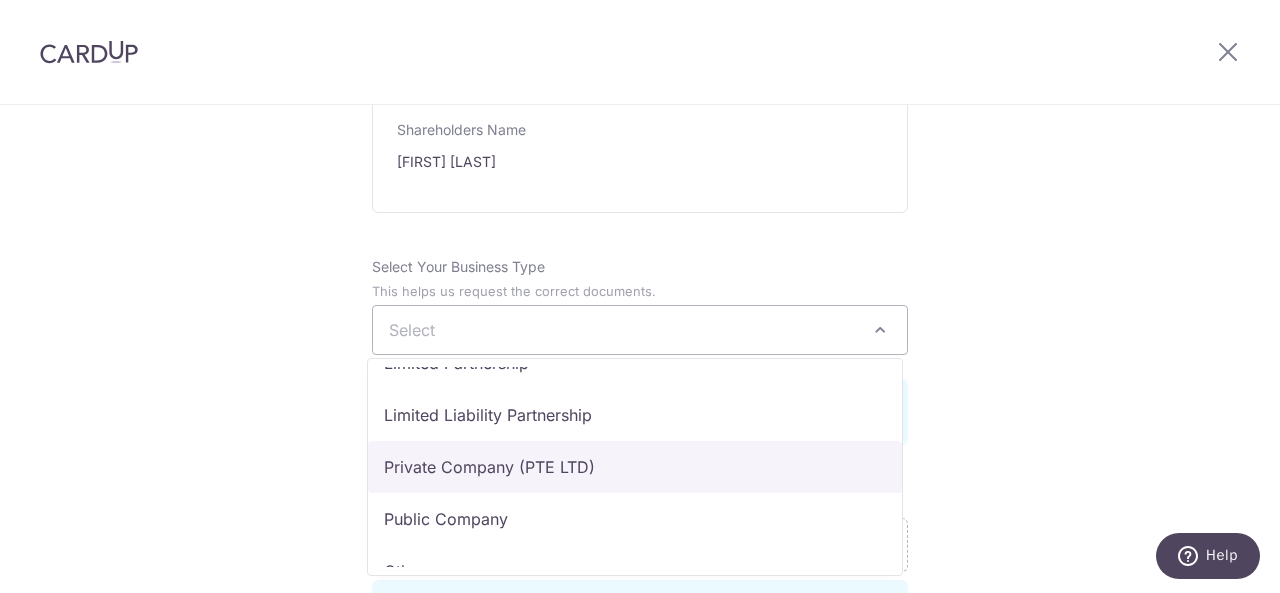 scroll, scrollTop: 164, scrollLeft: 0, axis: vertical 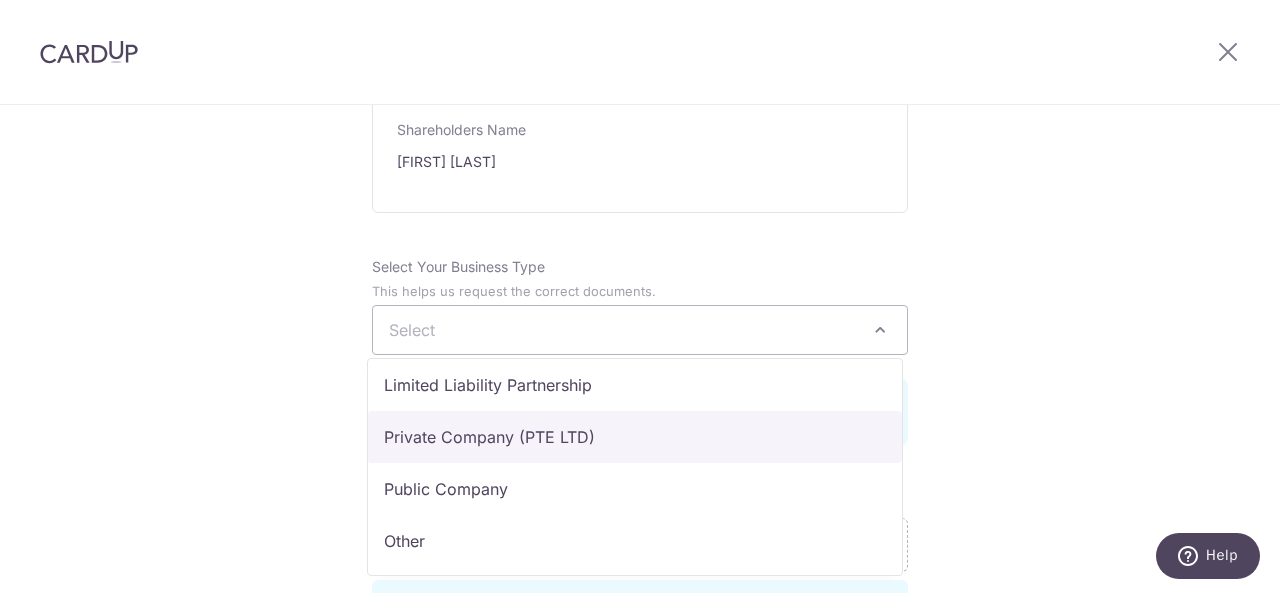 select on "Private Company (PTE LTD)" 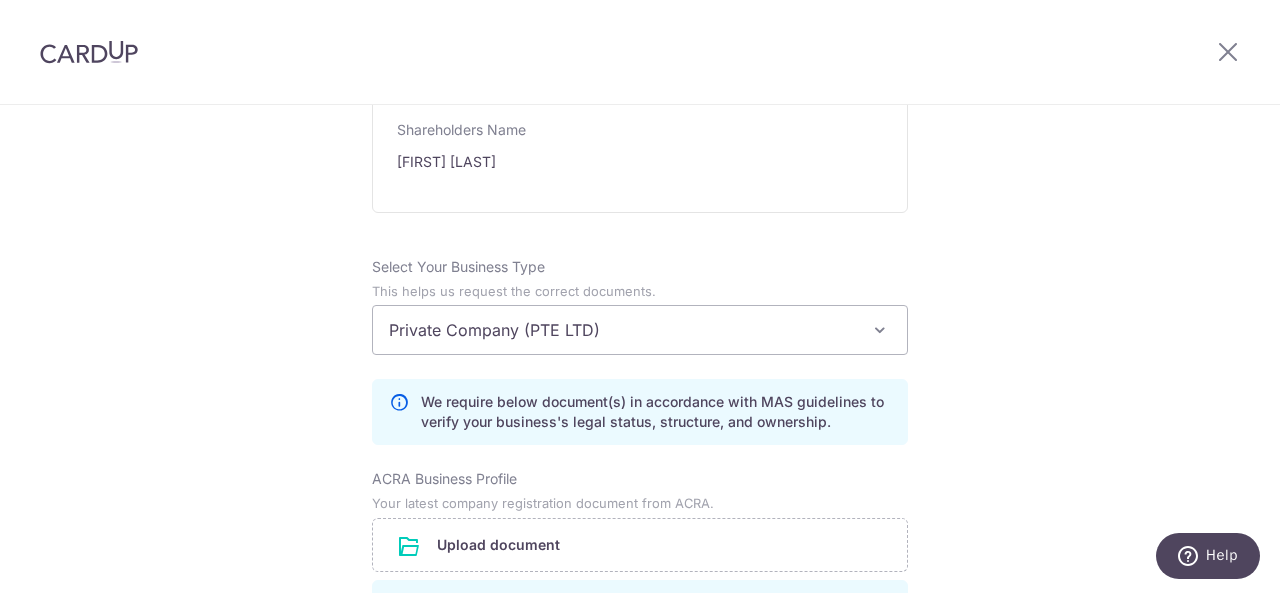 click on "Review the company details
Company details
View all
The following details are retrieved from MyInfoBiz with the permission of [IMRAN ASSAN], [S7941160D] . Note that all details below are non-editable.
Business/Entity name
DECIMA ADVISORY PTE. LTD.
Entity Type
Local Company
Entity Status
LIVE
Business Constitution
-
Company Type
Exempt Private Company Limited by Shares
UEN
201713215M
Registered Business Address
182, CECIL STREET, 17, FRASERS TOWER, 069547, SINGAPORE
Ownership
Individual Shareholders only
SINGAPORE" at bounding box center (640, 260) 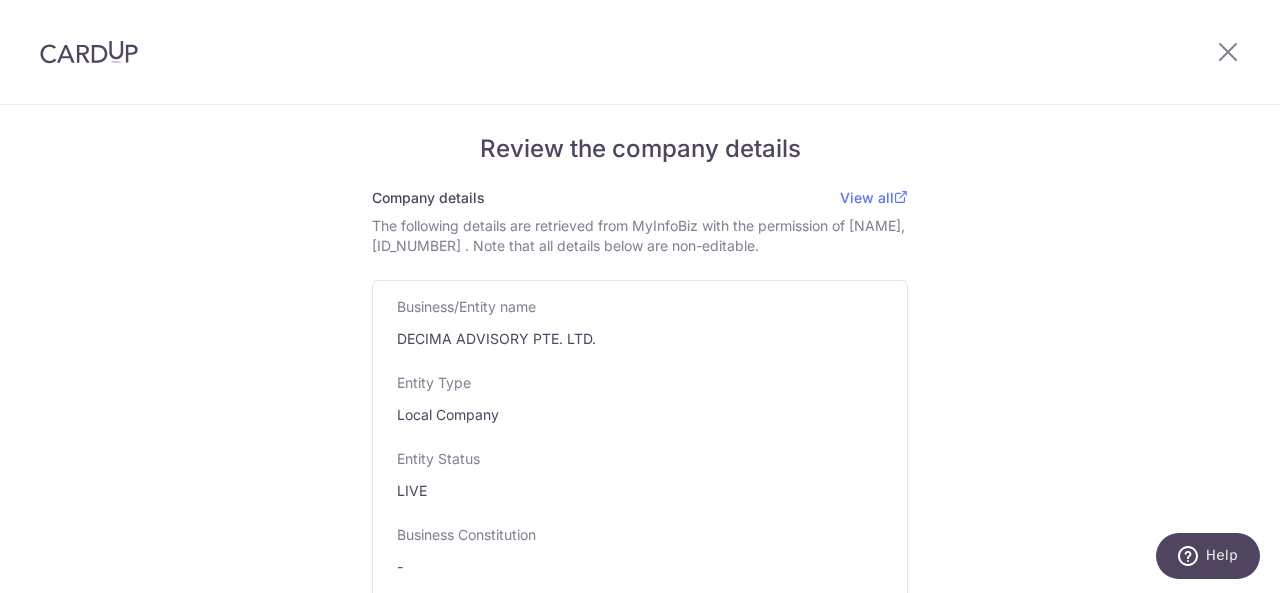 scroll, scrollTop: 0, scrollLeft: 0, axis: both 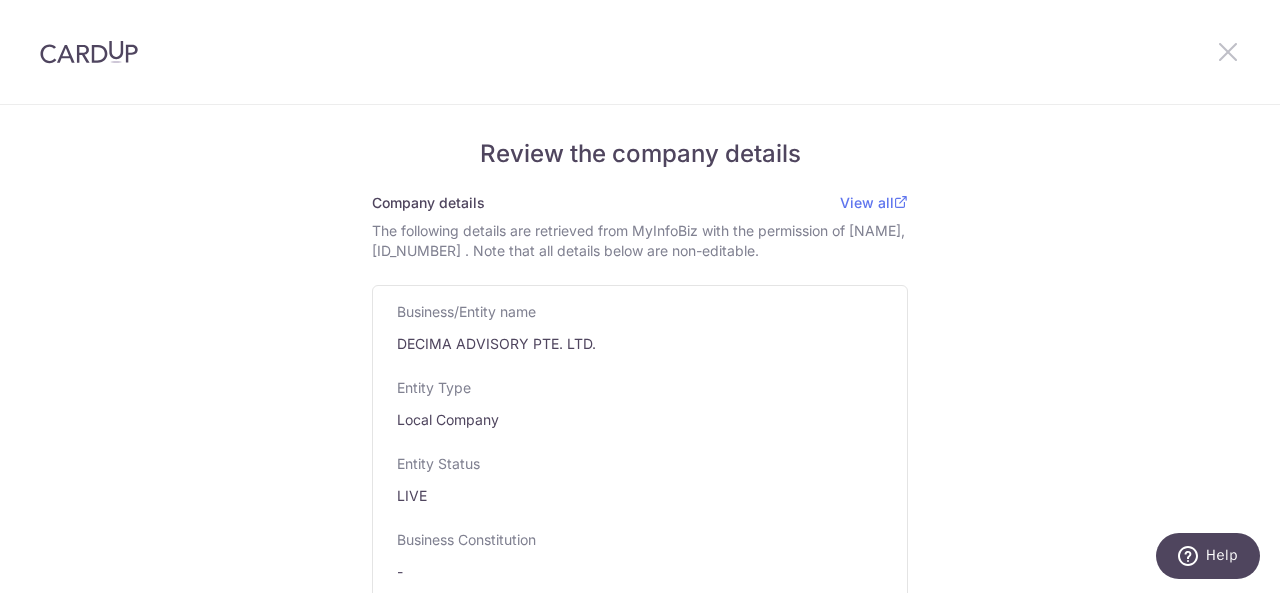 click at bounding box center [1228, 51] 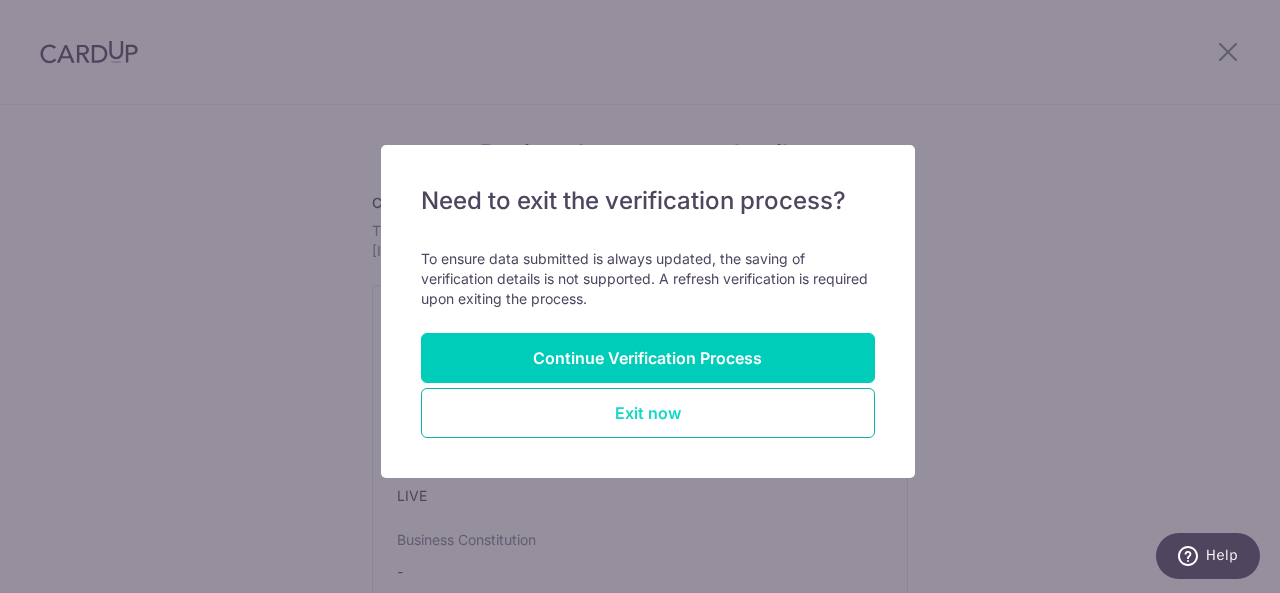 click on "Exit now" at bounding box center (648, 413) 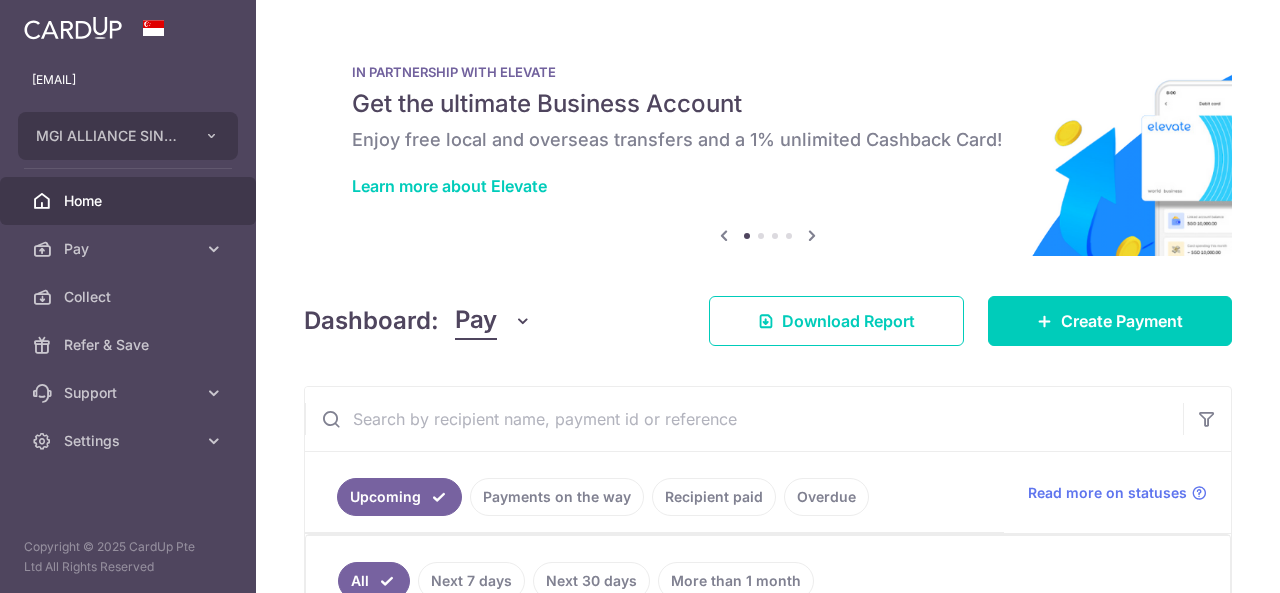 scroll, scrollTop: 0, scrollLeft: 0, axis: both 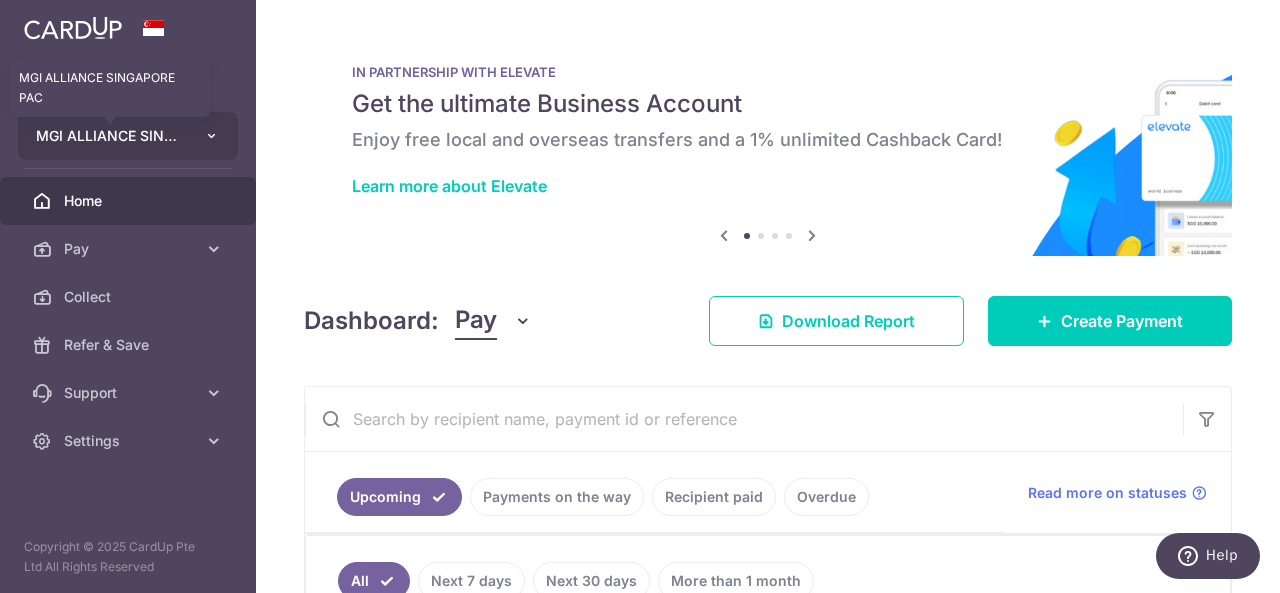 click on "MGI ALLIANCE SINGAPORE PAC" at bounding box center [110, 136] 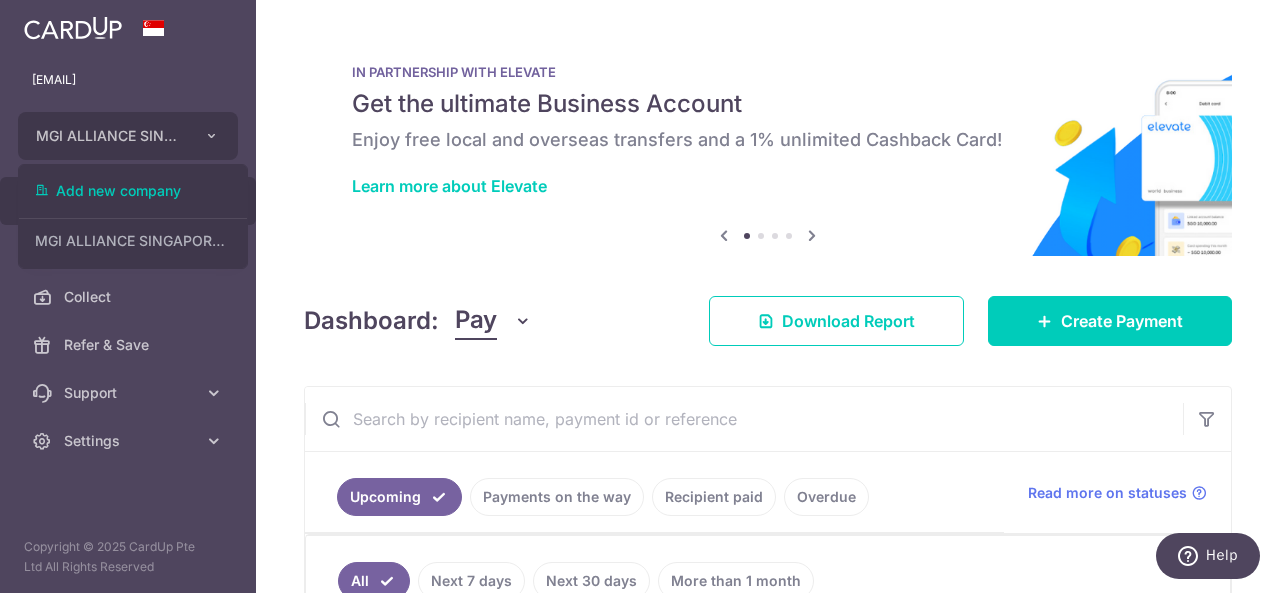 click on "IN PARTNERSHIP WITH ELEVATE
Get the ultimate Business Account
Enjoy free local and overseas transfers and a 1% unlimited Cashback Card!
Learn more about Elevate" at bounding box center (768, 132) 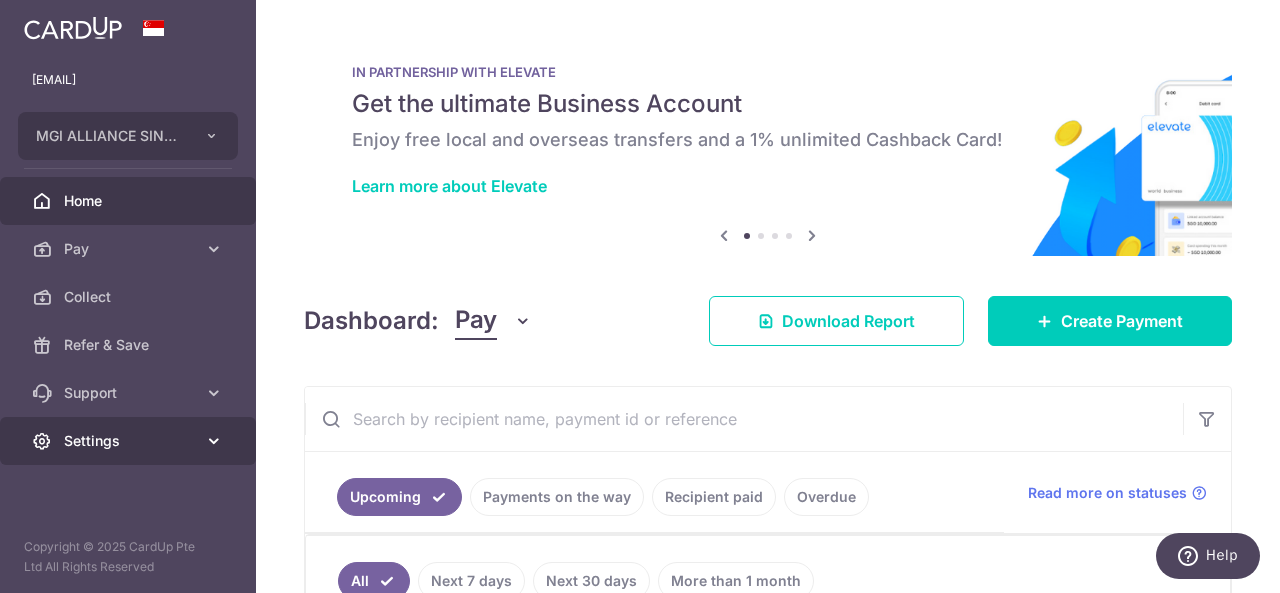 click on "Settings" at bounding box center (130, 441) 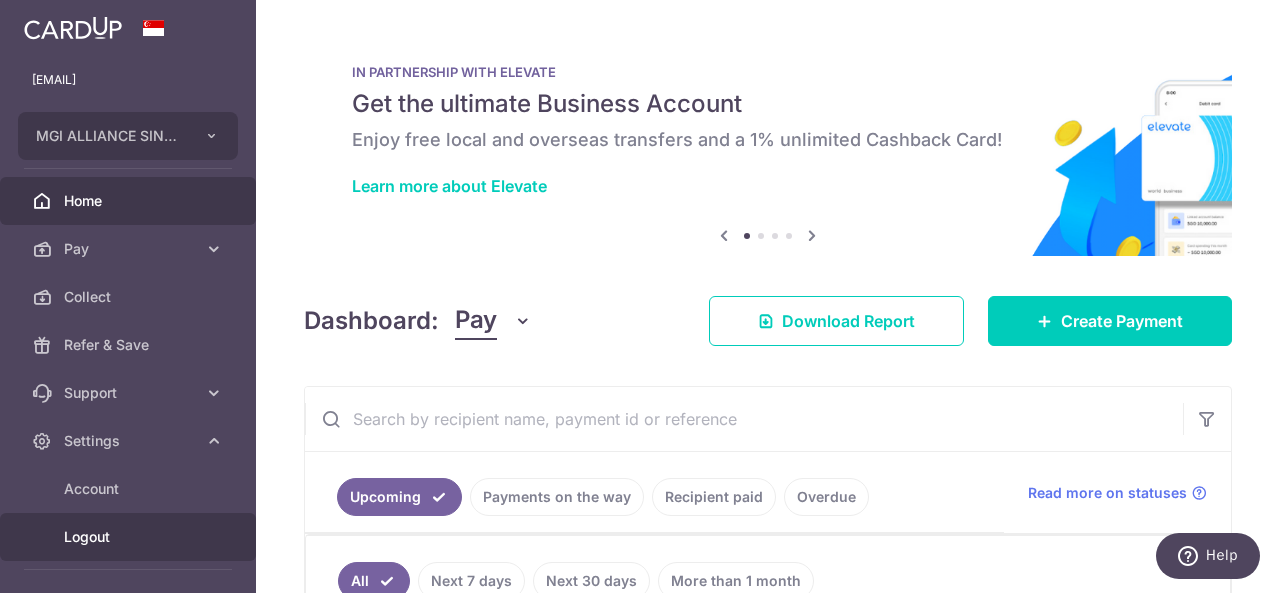 click on "Logout" at bounding box center (130, 537) 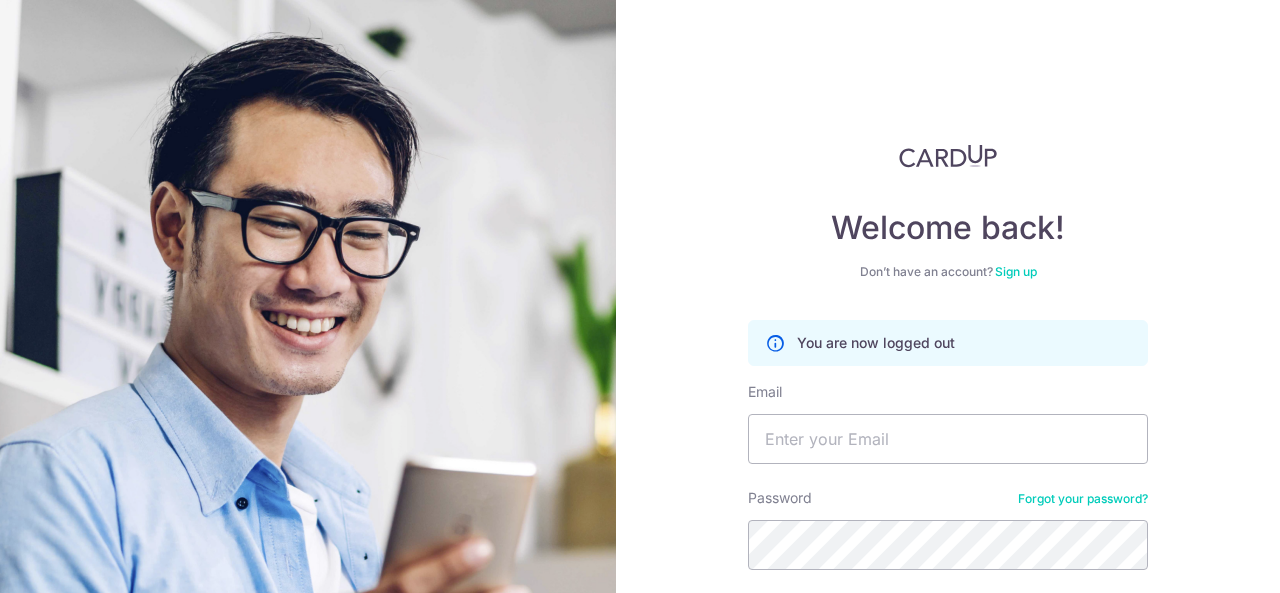 scroll, scrollTop: 0, scrollLeft: 0, axis: both 